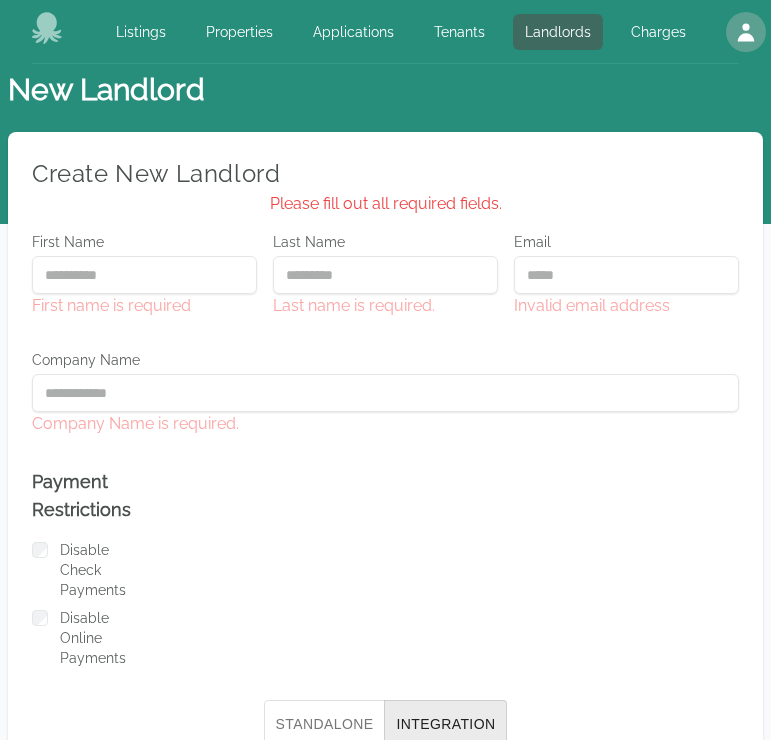 select on "********" 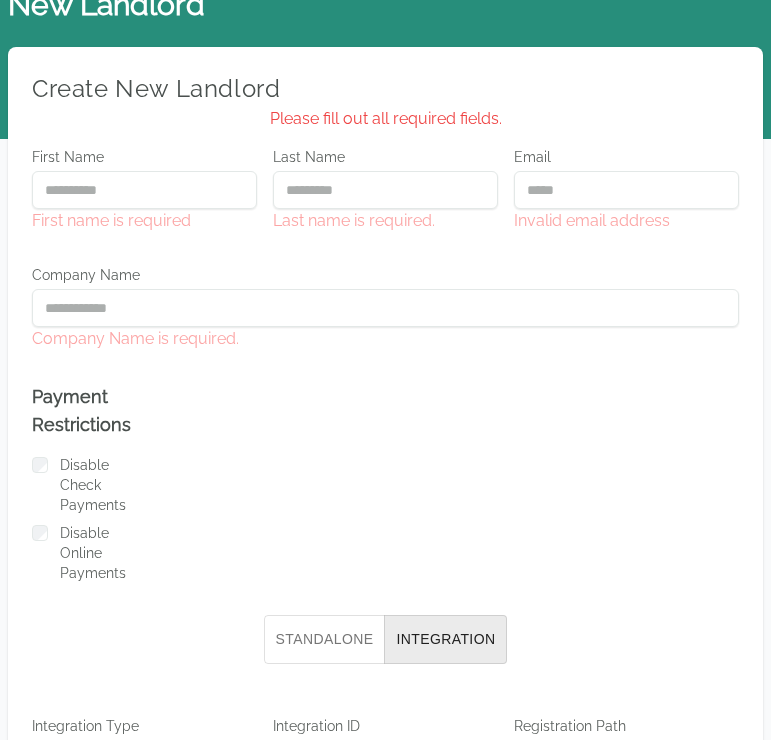 scroll, scrollTop: 0, scrollLeft: 0, axis: both 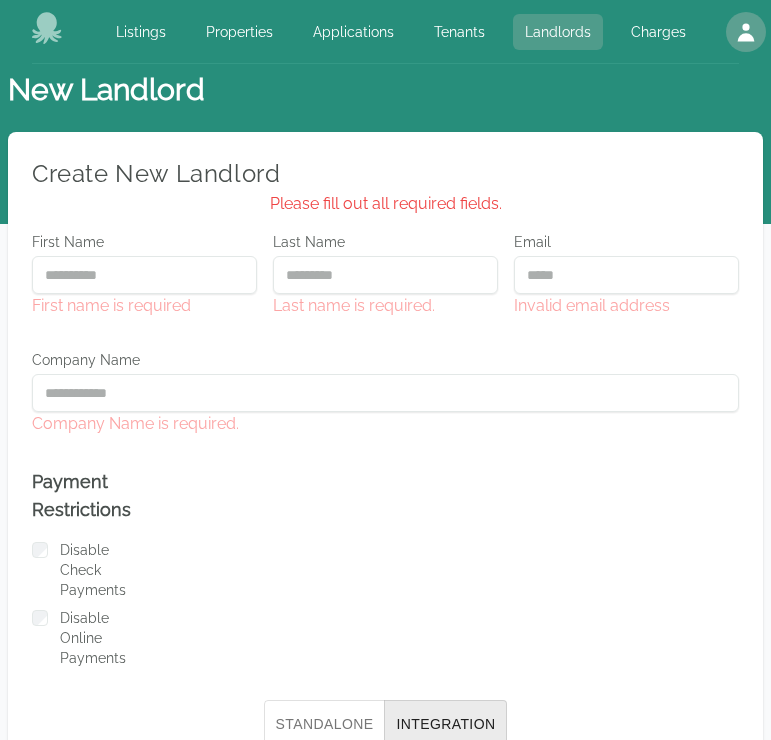 click on "Landlords" at bounding box center [558, 32] 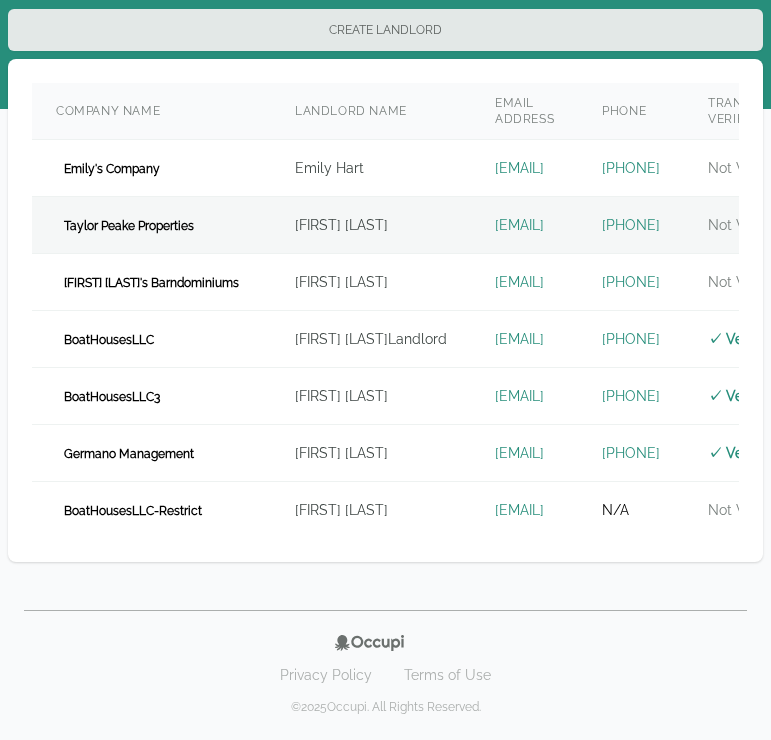 scroll, scrollTop: 116, scrollLeft: 0, axis: vertical 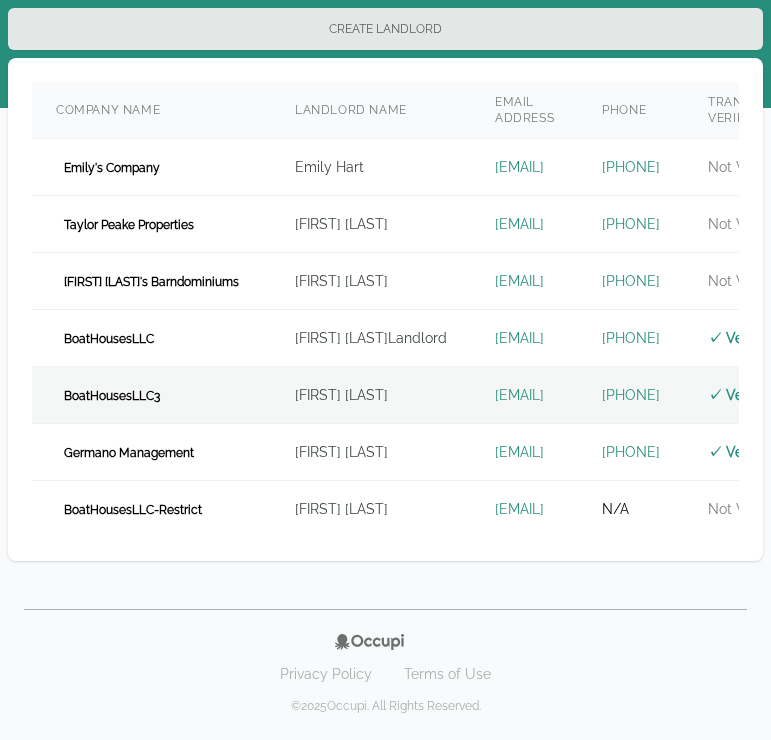 click on "PAUL DADAH" at bounding box center (371, 395) 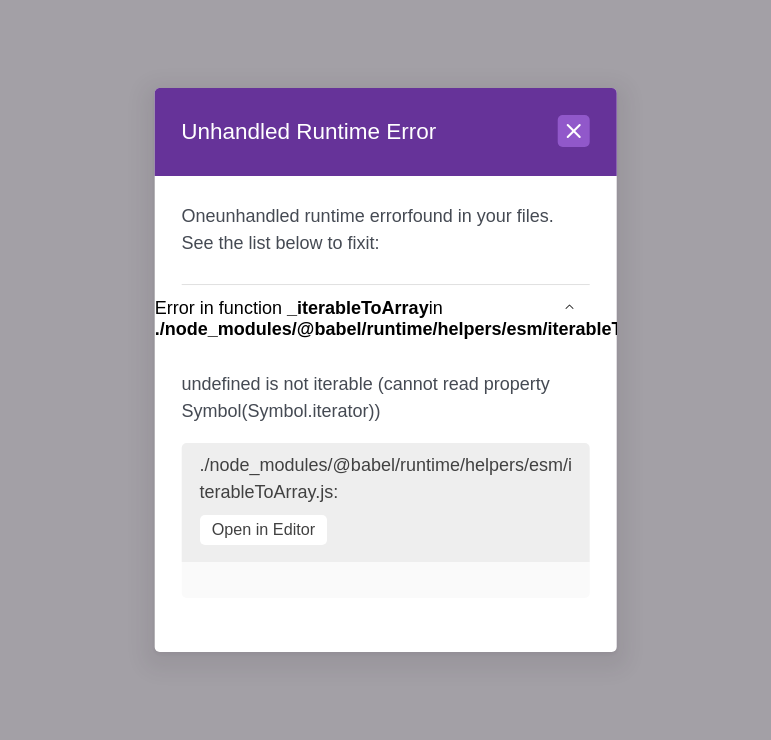 scroll, scrollTop: 0, scrollLeft: 0, axis: both 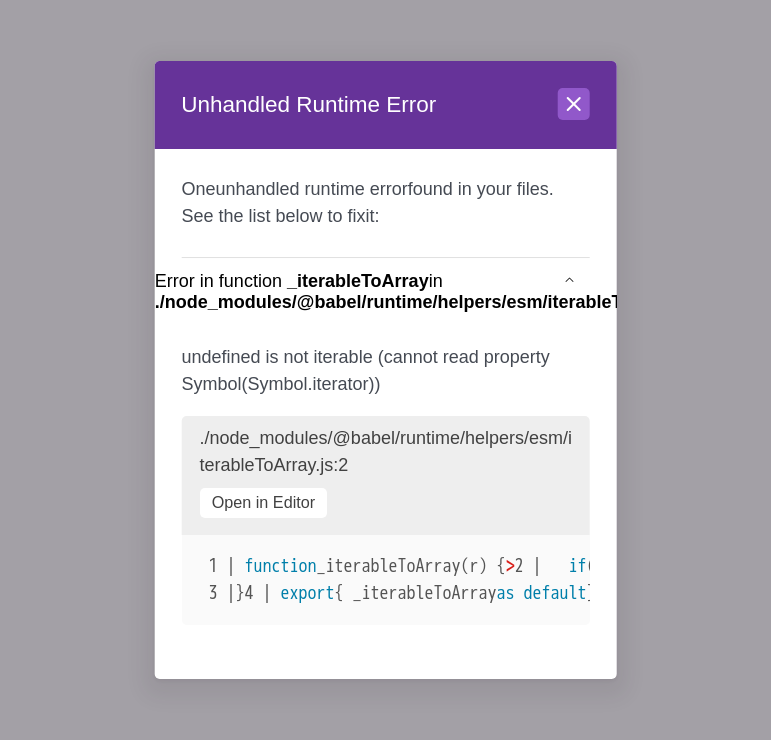 click on "./node_modules/@babel/runtime/helpers/esm/iterableToArray.js : 2 Open in Editor" at bounding box center (385, 475) 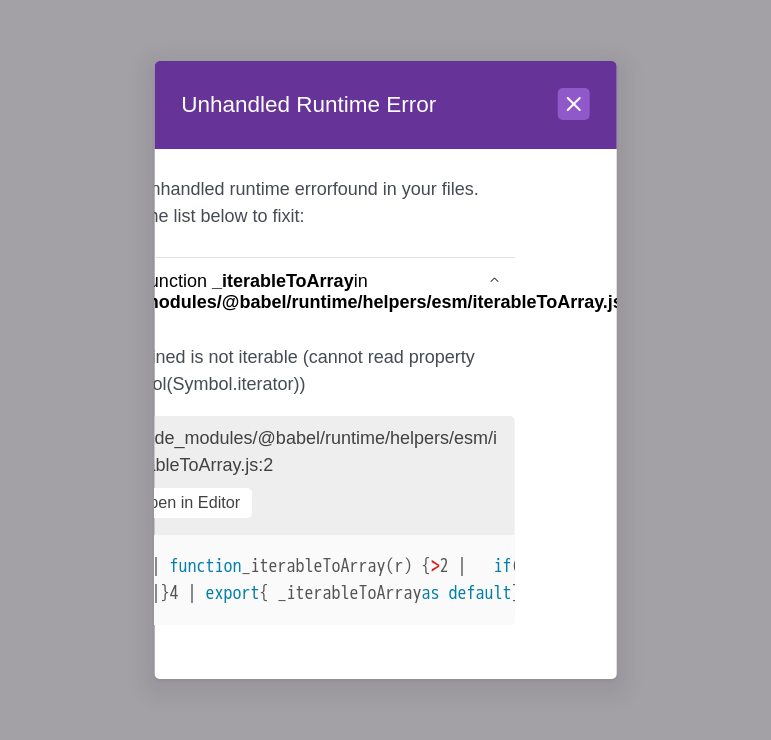scroll, scrollTop: 3, scrollLeft: 0, axis: vertical 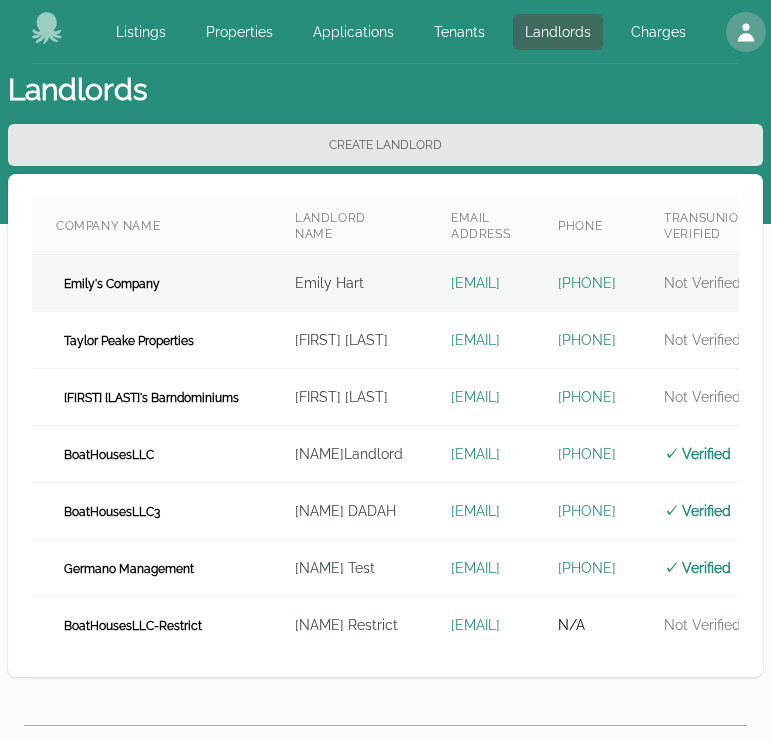 click on "Emily's Company" at bounding box center (151, 283) 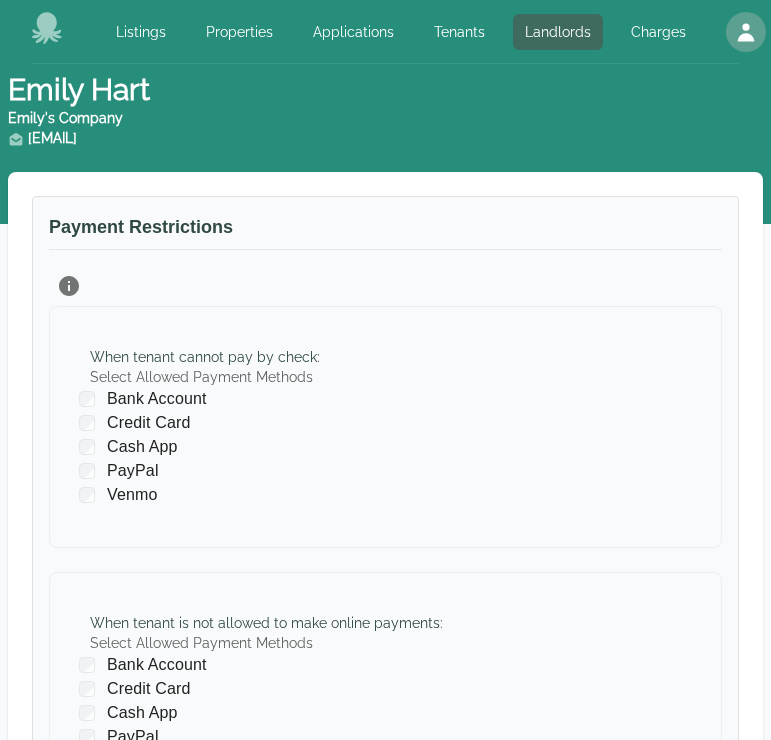 click on "Payment Restrictions" at bounding box center (385, 231) 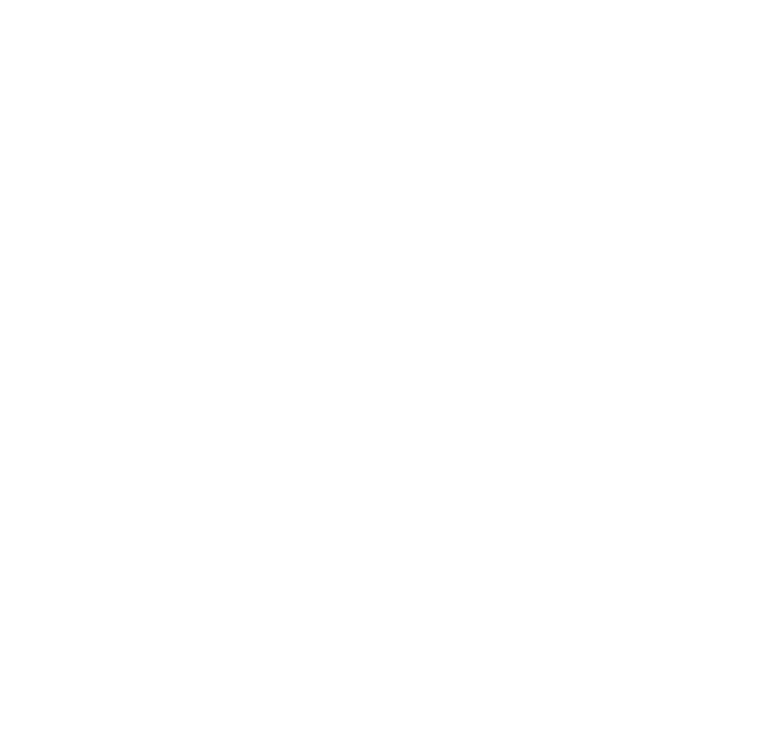 scroll, scrollTop: 0, scrollLeft: 0, axis: both 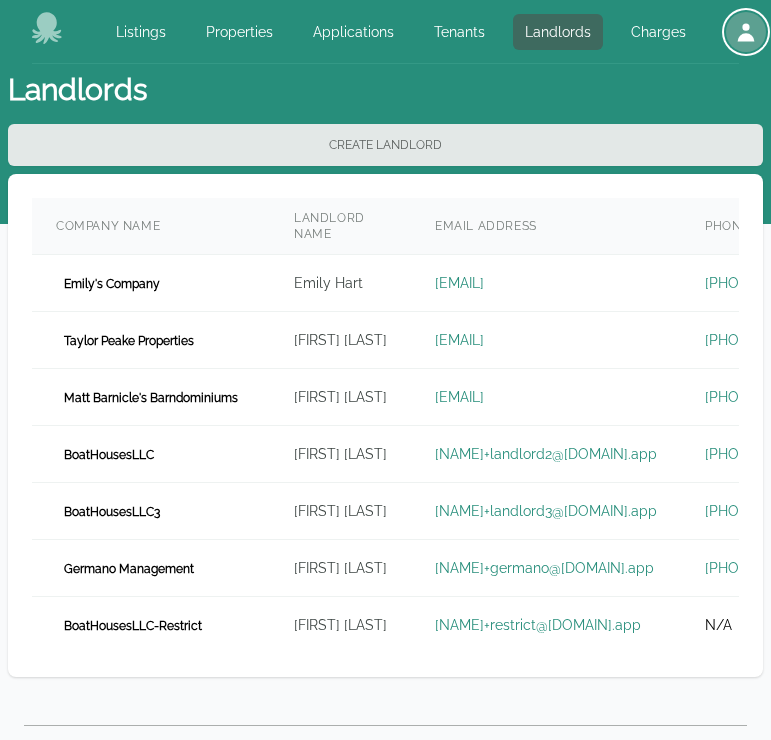click 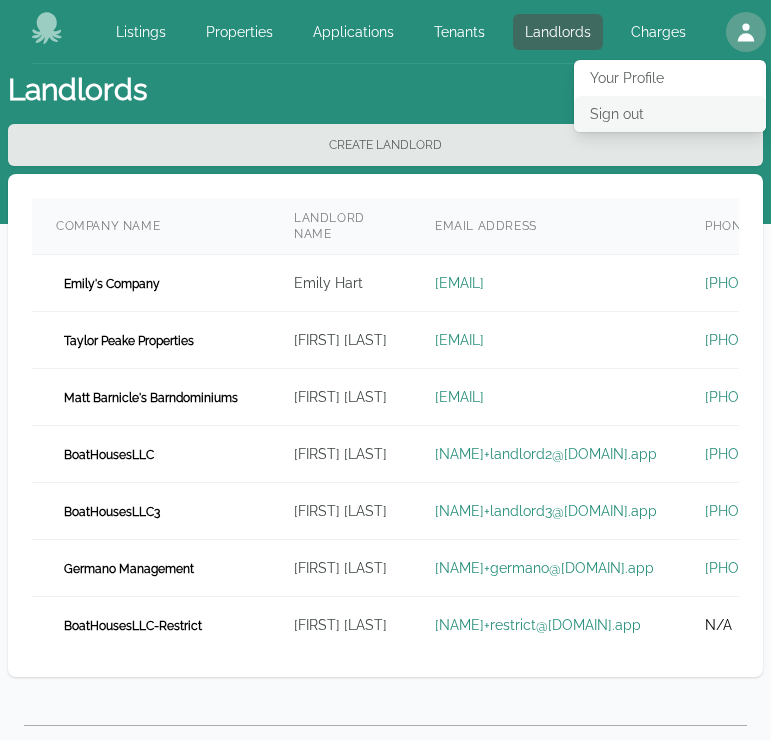 click on "Sign out" at bounding box center (670, 114) 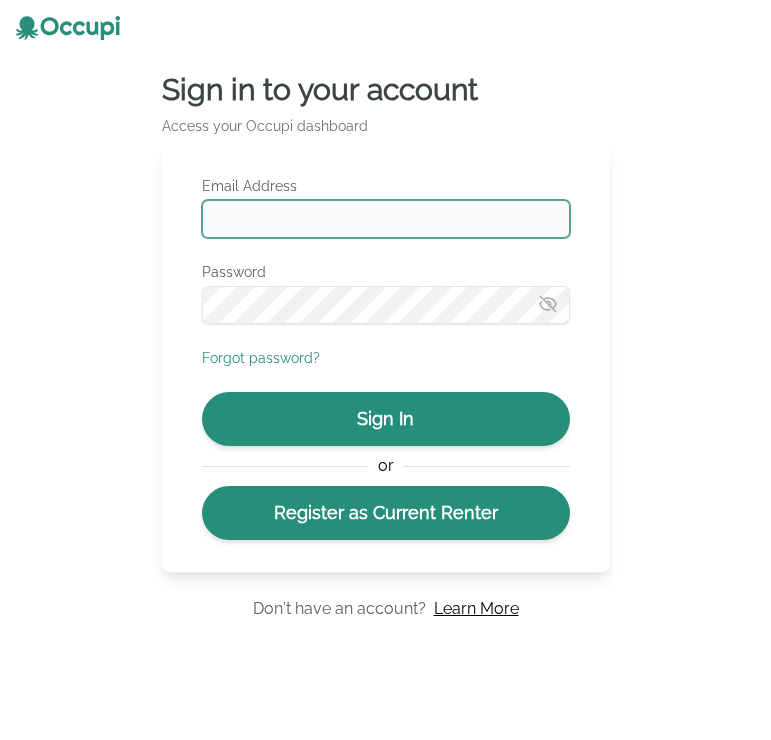 click on "Email Address" at bounding box center (386, 219) 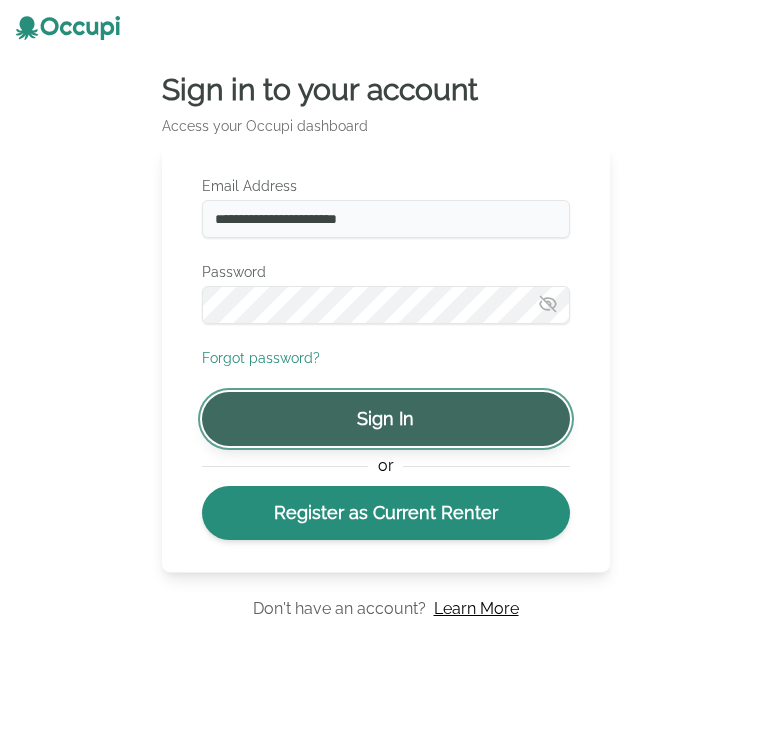 click on "Sign In" at bounding box center (386, 419) 